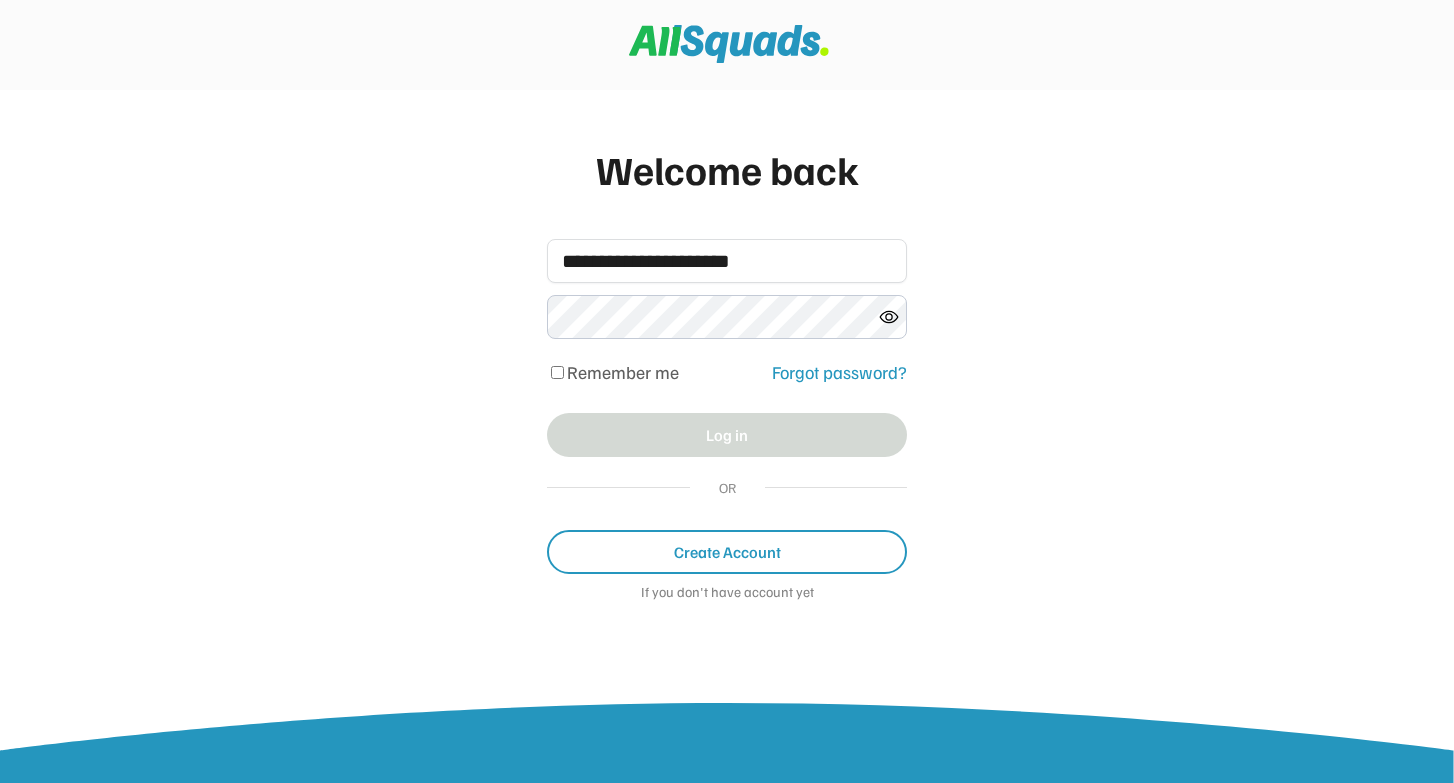 scroll, scrollTop: 0, scrollLeft: 0, axis: both 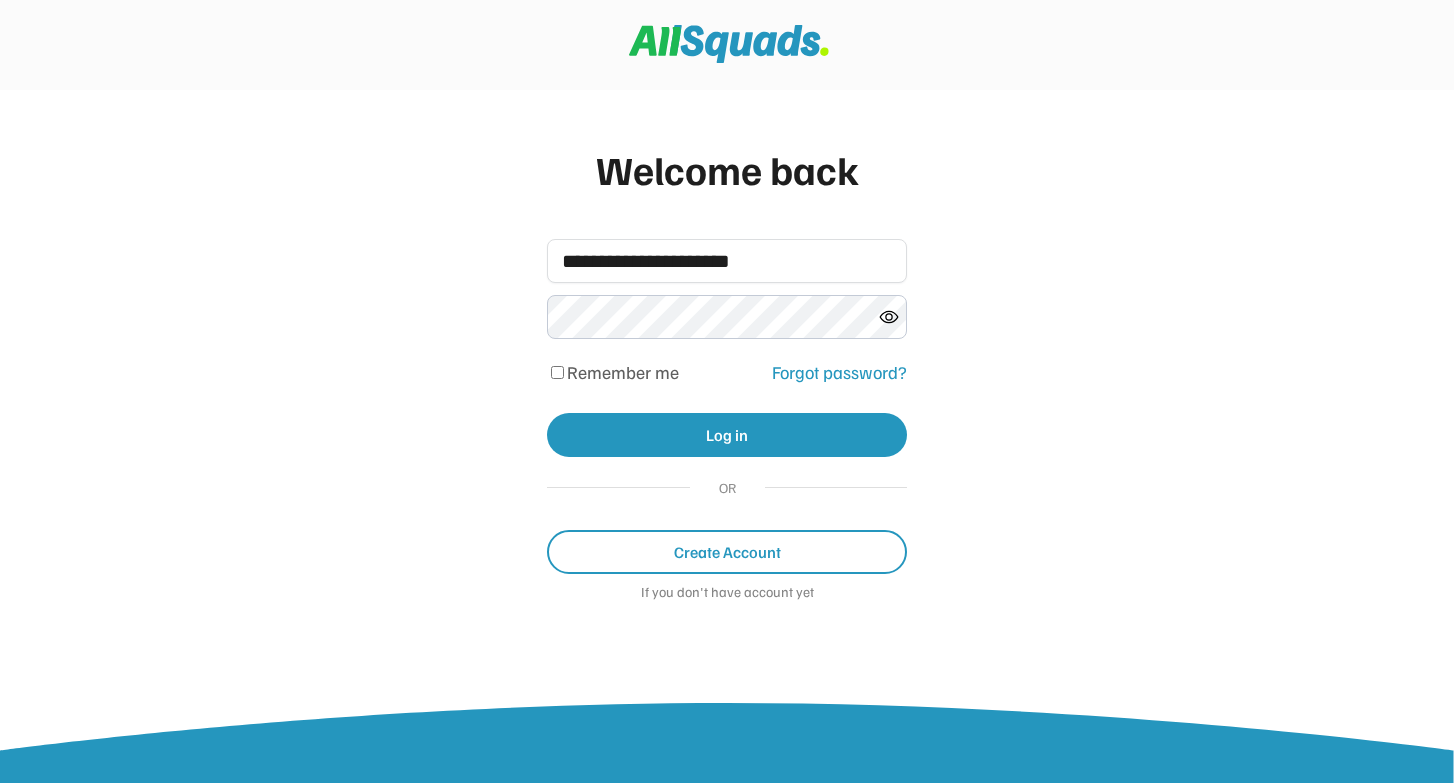 click on "Welcome back [NAME] Remember me Forgot password? Log in OR Create Account If you don't have account yet" at bounding box center [727, 381] 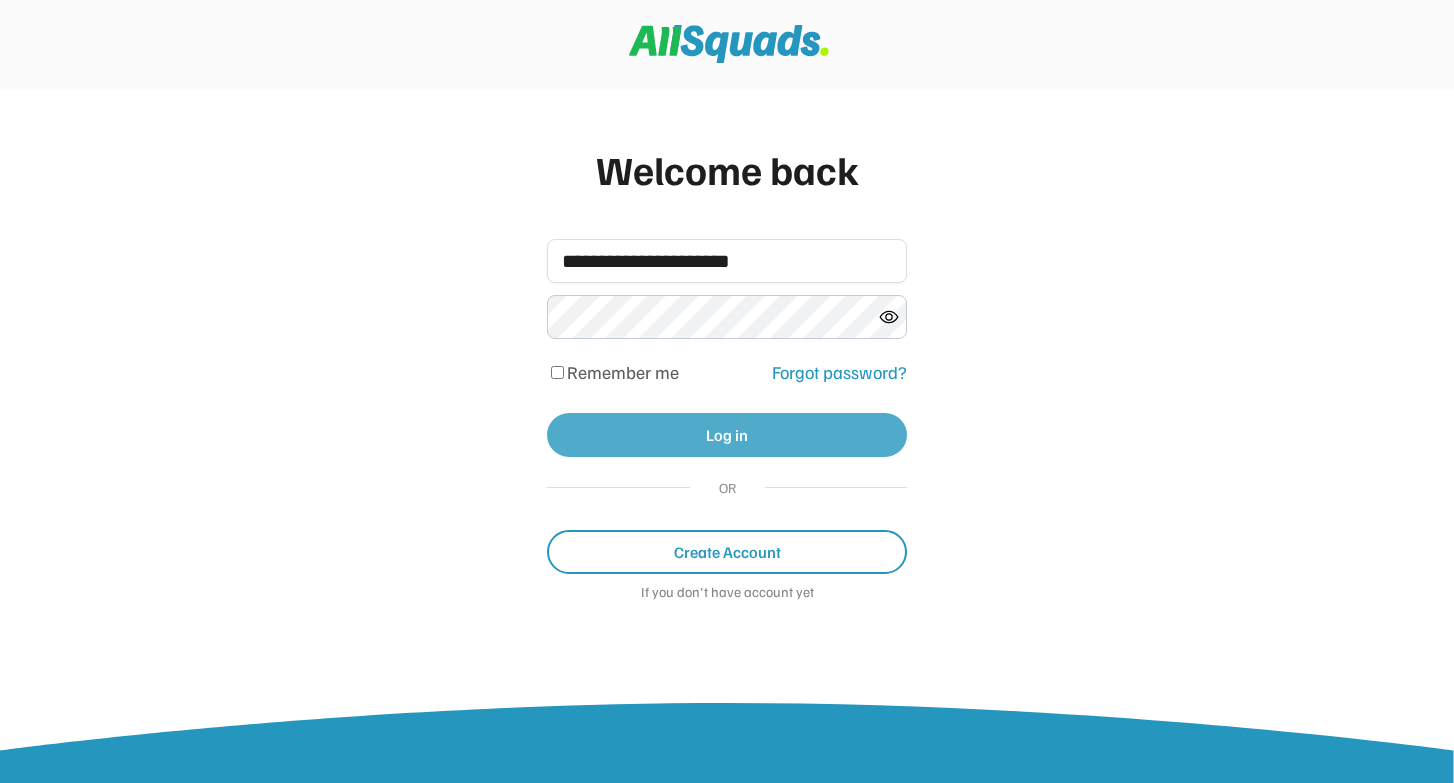 click on "Log in" at bounding box center [727, 435] 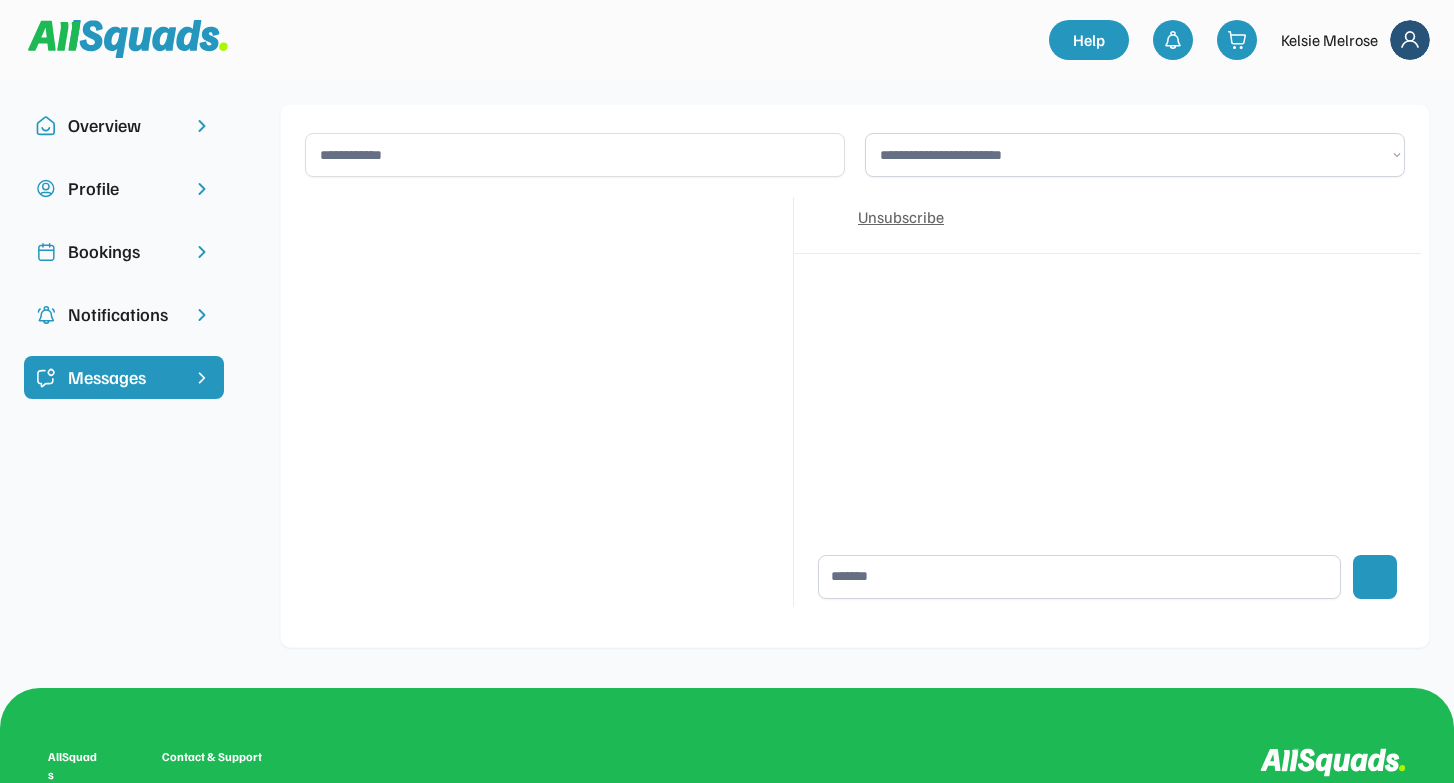 scroll, scrollTop: 0, scrollLeft: 0, axis: both 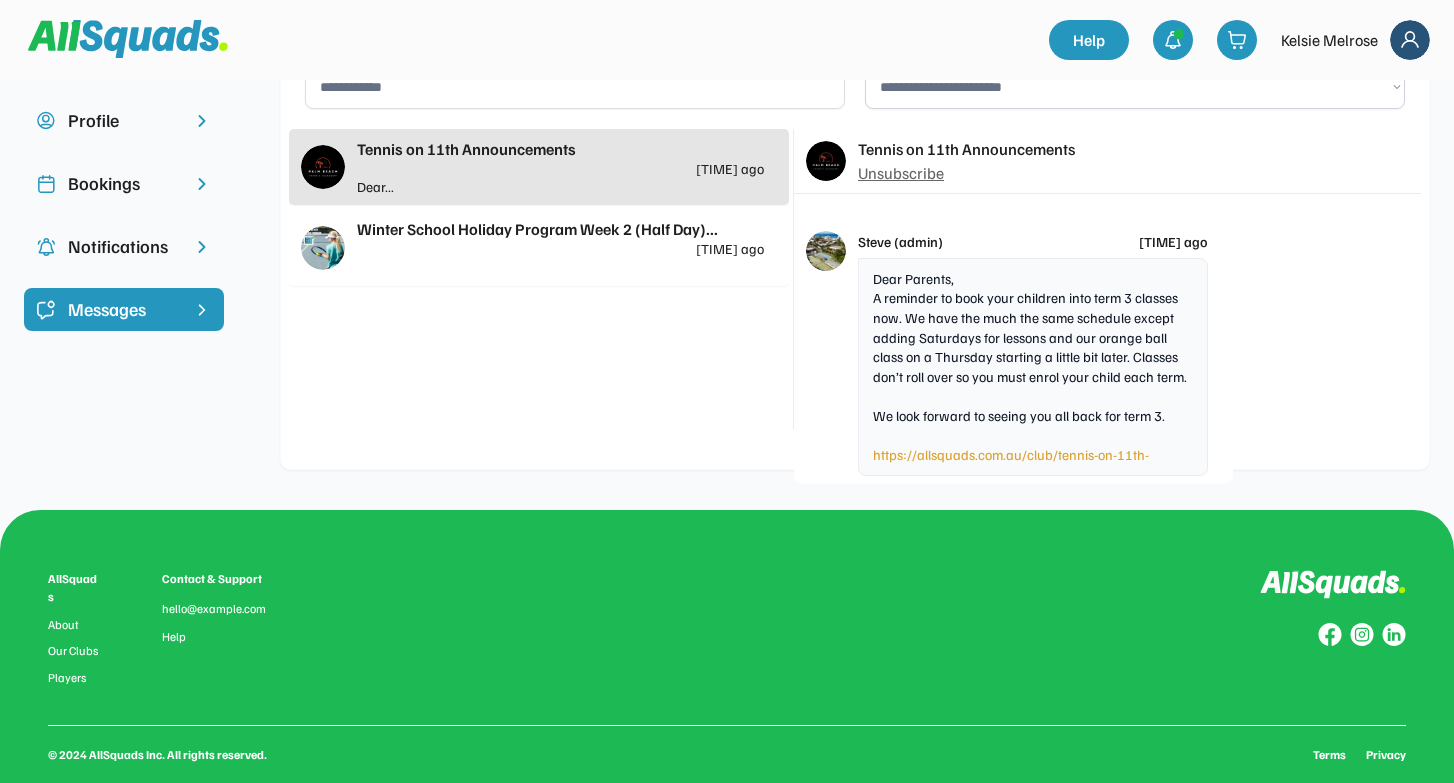 click on "Bookings" at bounding box center (124, 183) 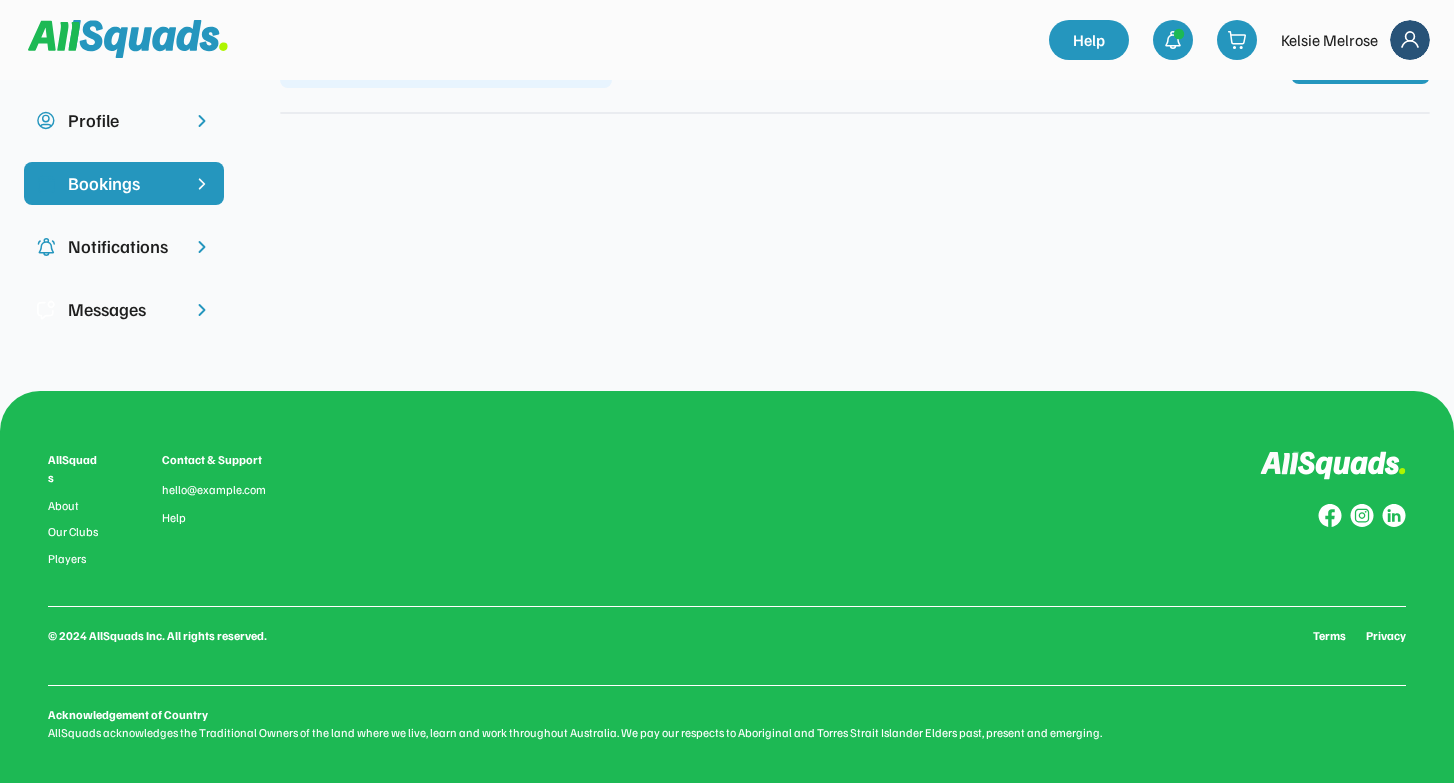 scroll, scrollTop: 0, scrollLeft: 0, axis: both 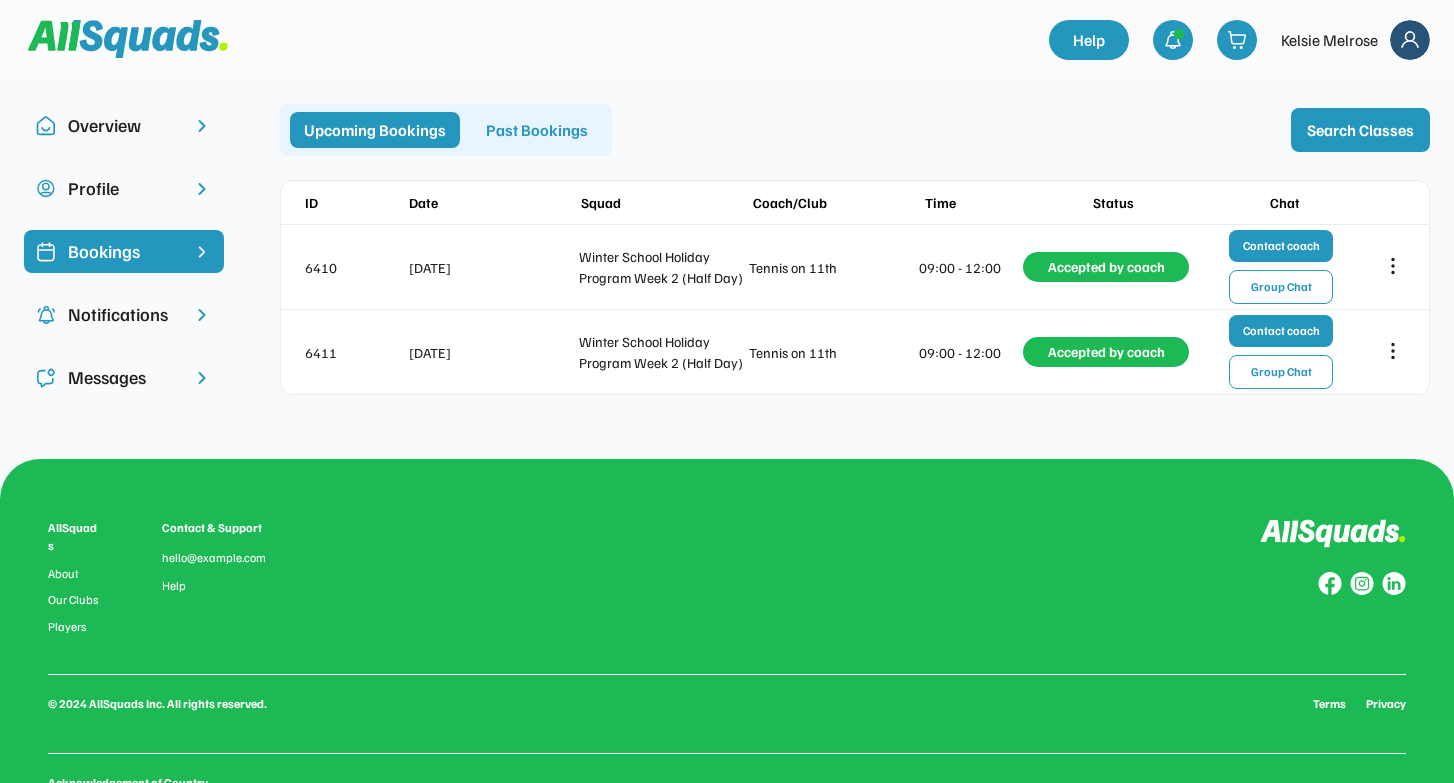 click on "Overview" at bounding box center (124, 125) 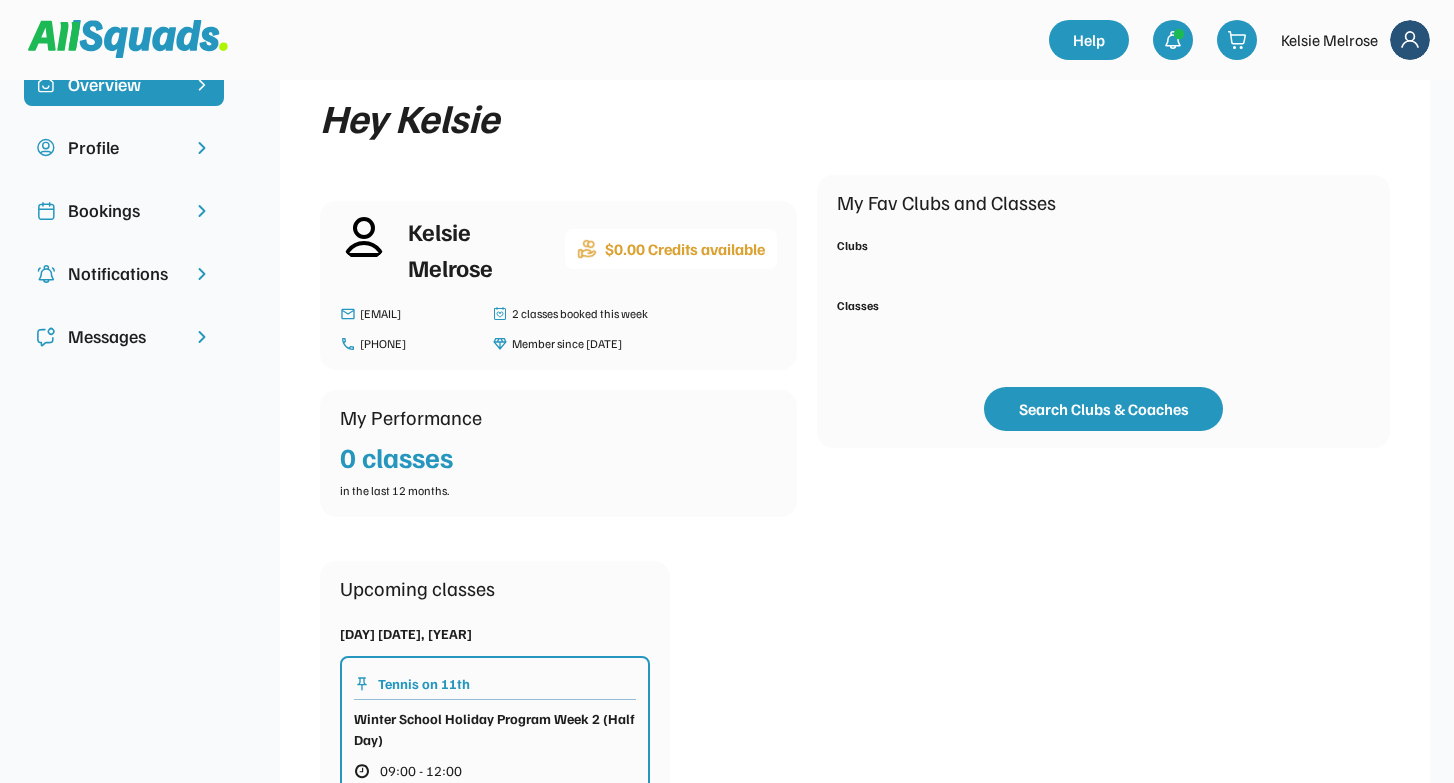scroll, scrollTop: 118, scrollLeft: 0, axis: vertical 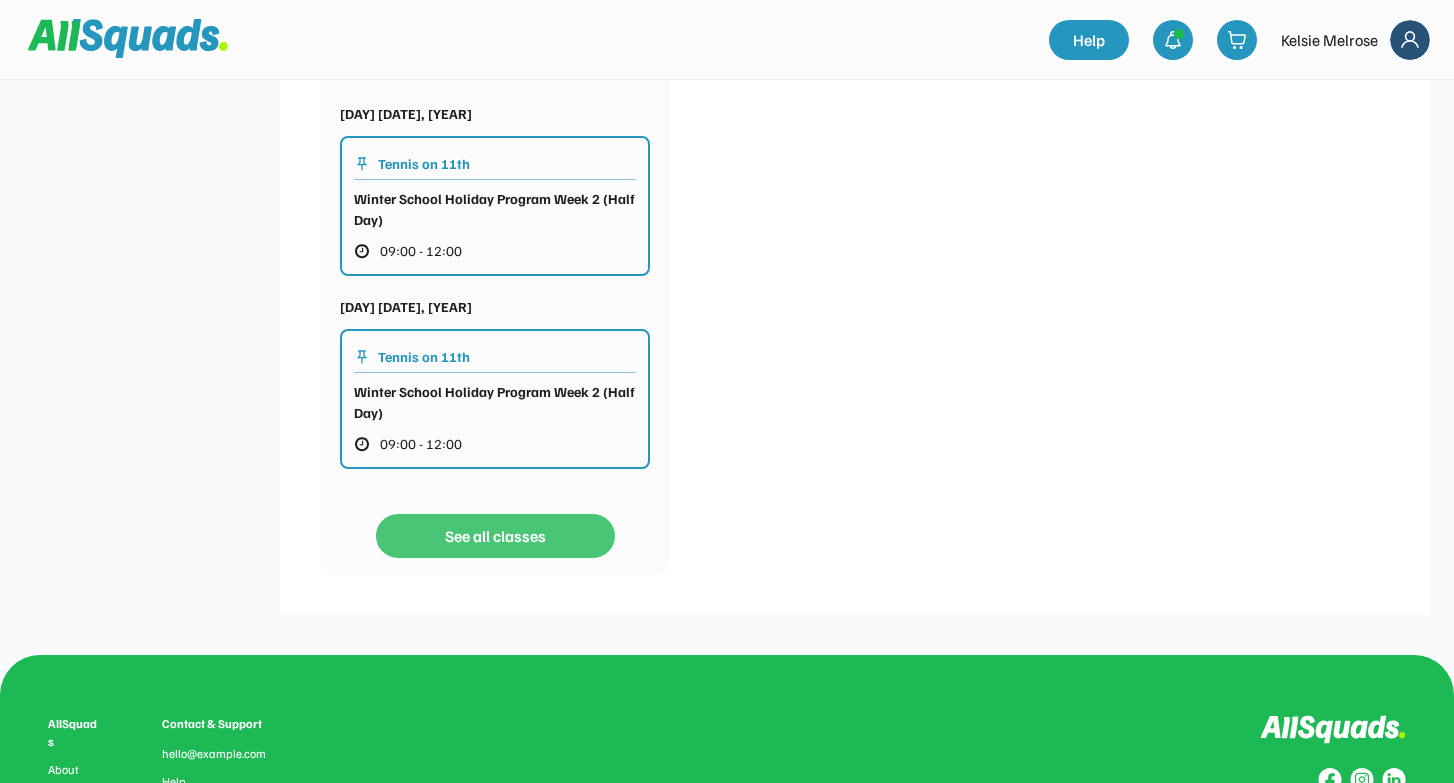 click on "See all classes" at bounding box center (495, 536) 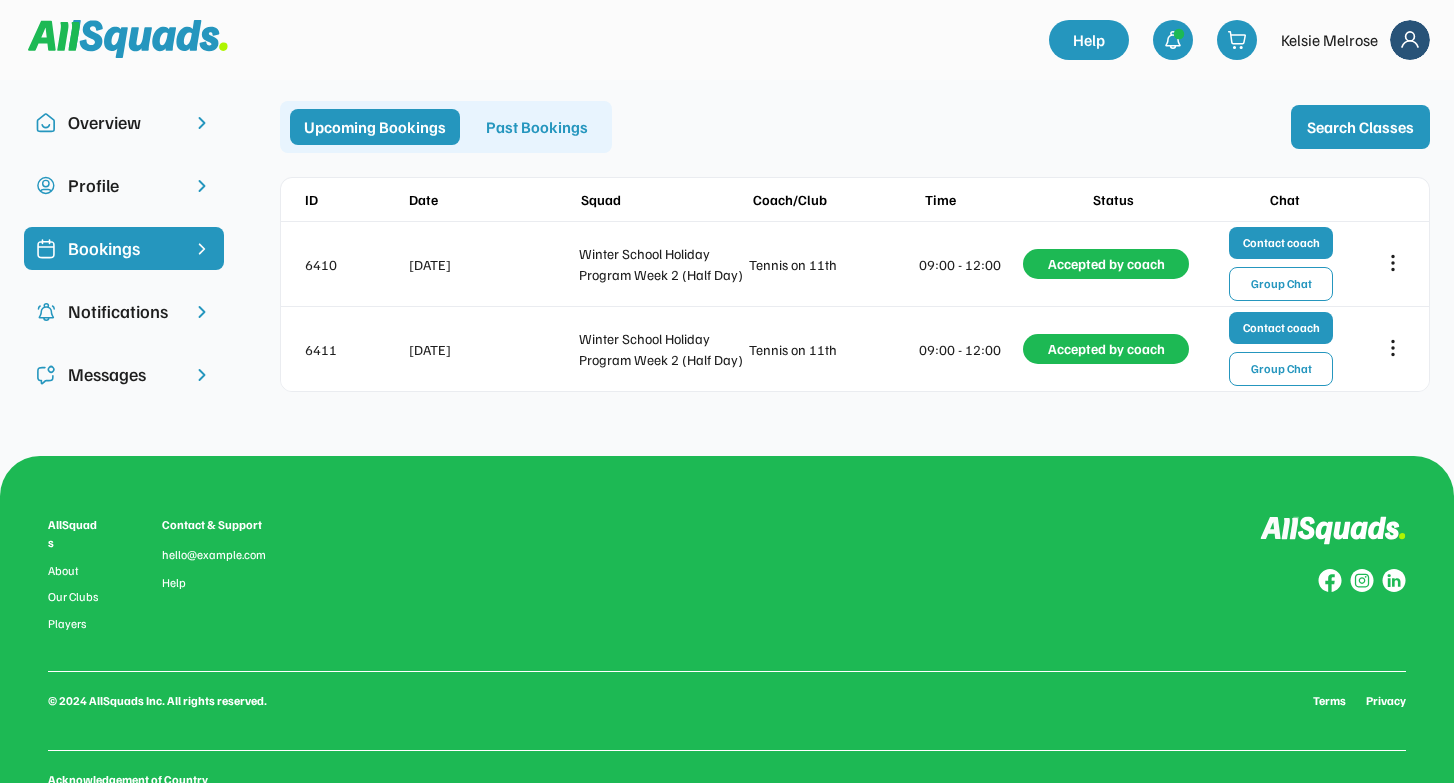 scroll, scrollTop: 0, scrollLeft: 0, axis: both 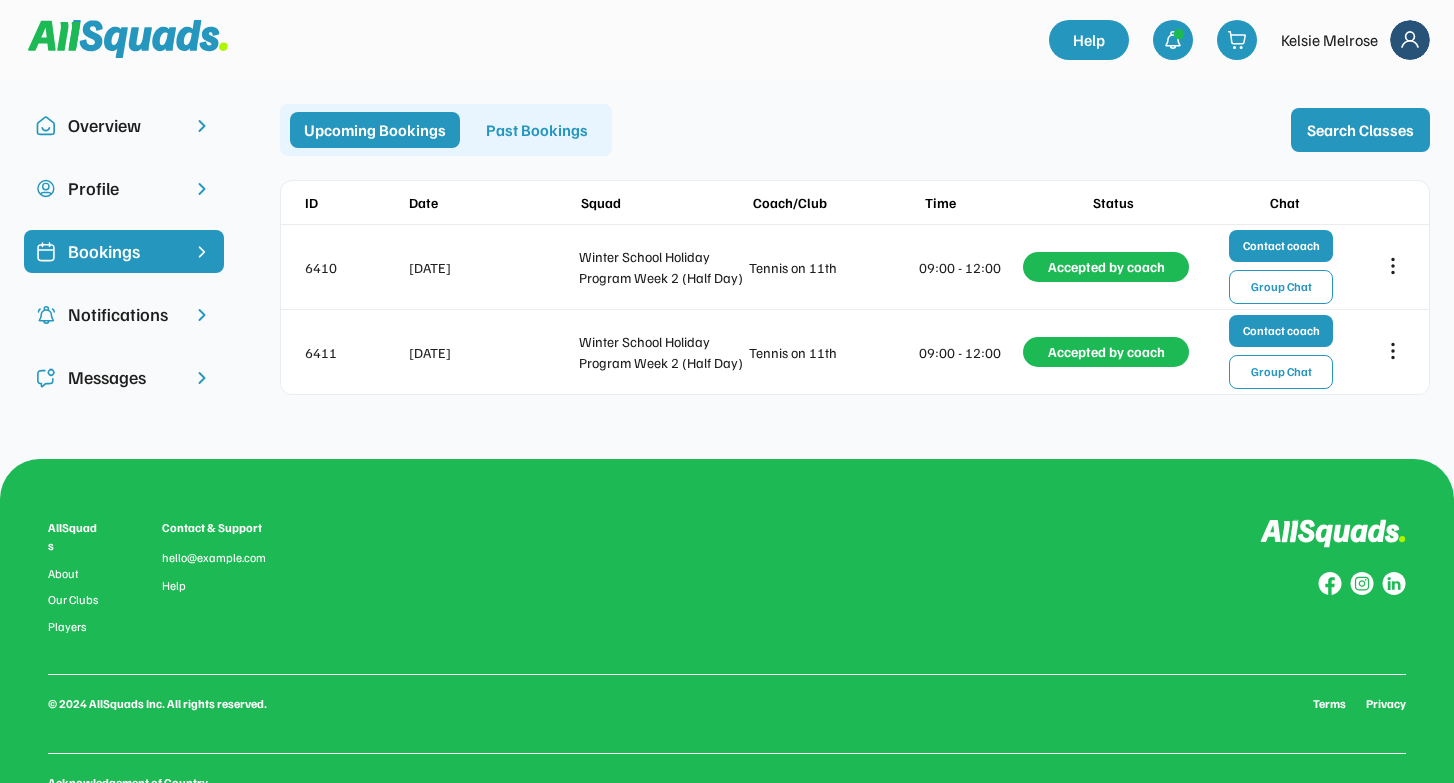 click on "Profile" at bounding box center (124, 188) 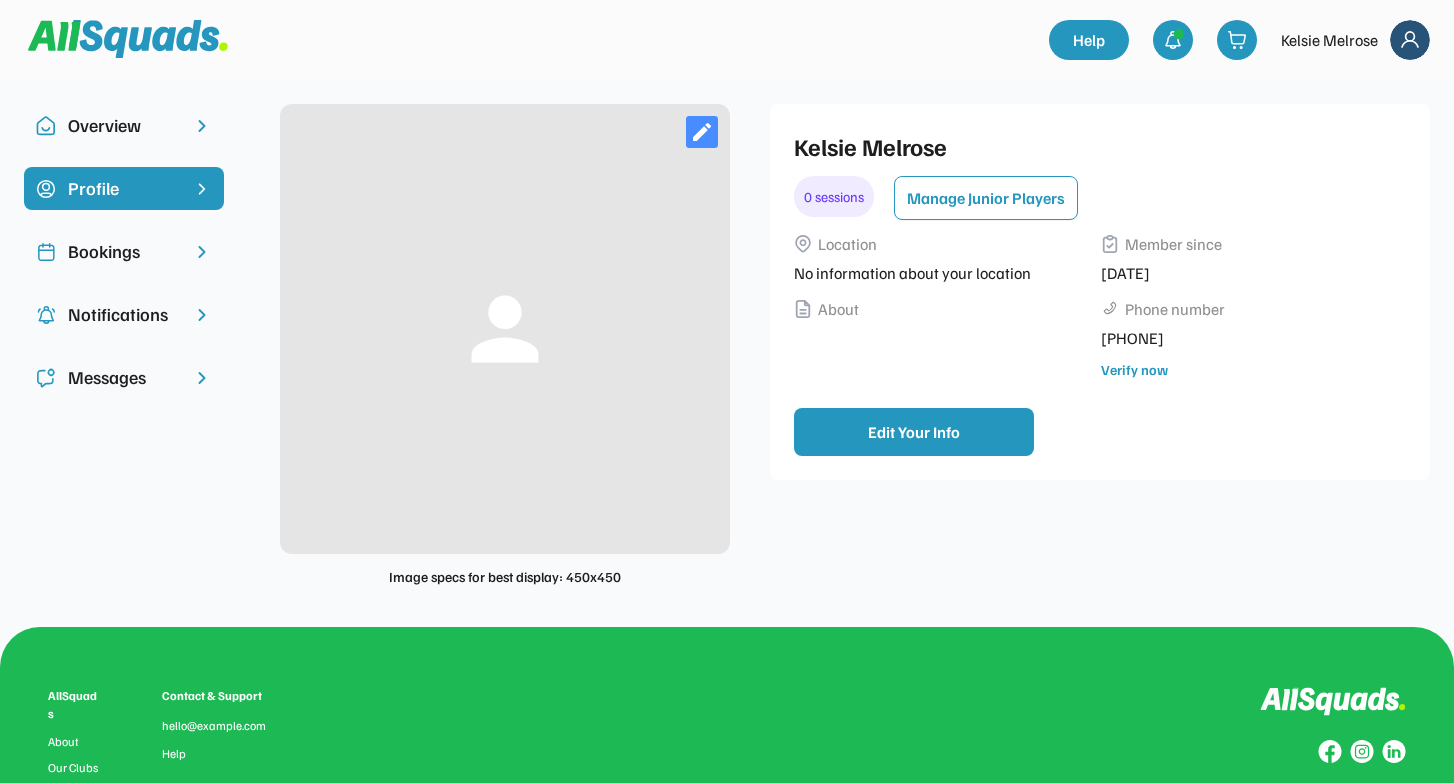 click on "Overview" at bounding box center [124, 125] 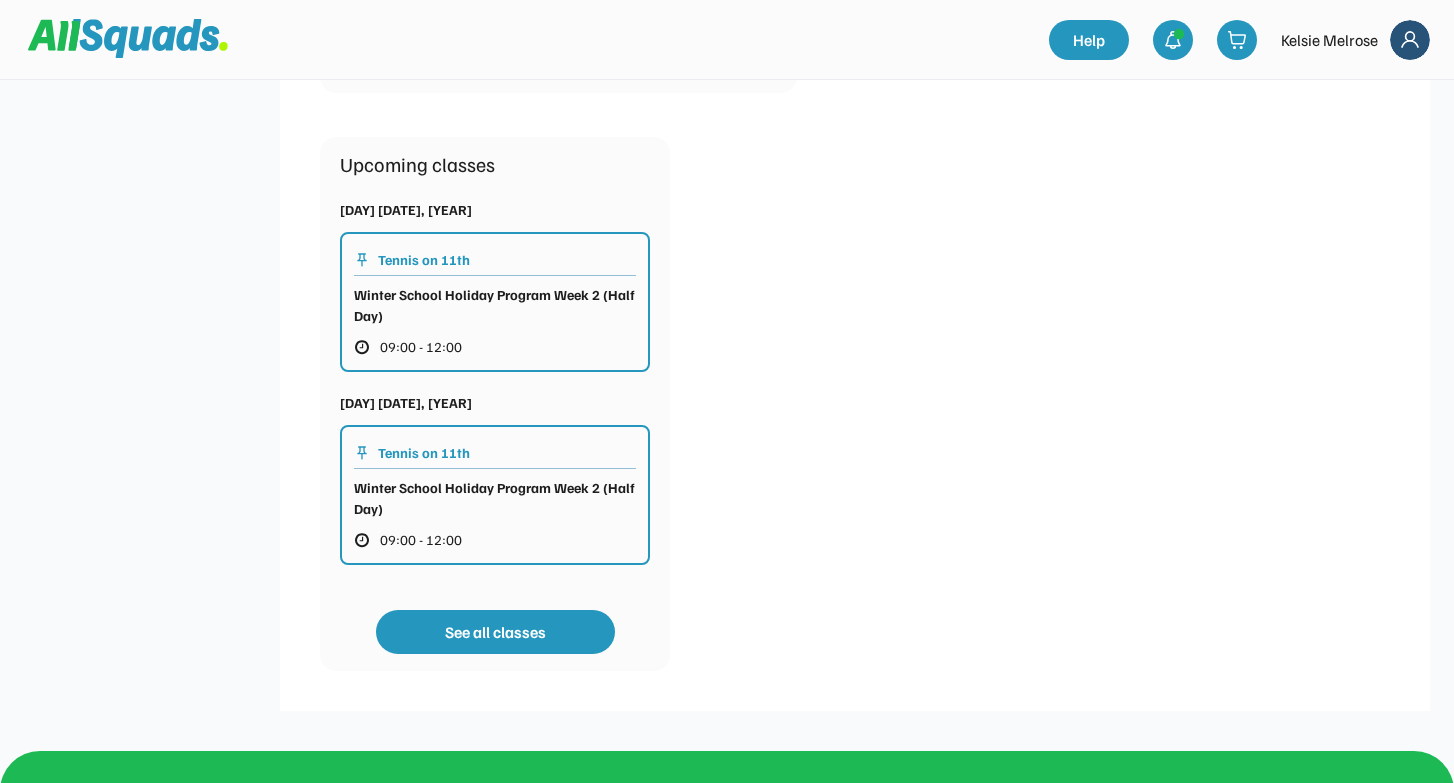 scroll, scrollTop: 0, scrollLeft: 0, axis: both 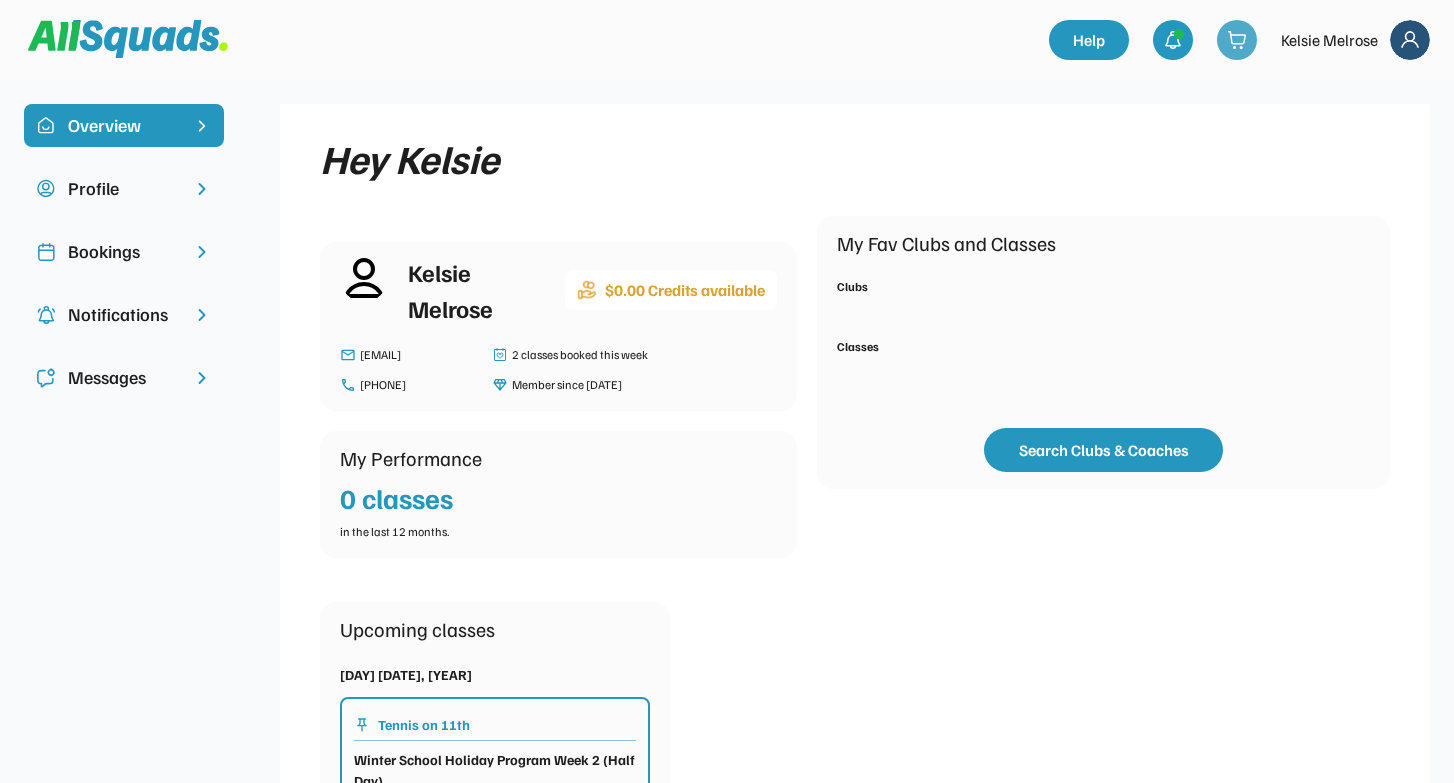 click at bounding box center (1237, 40) 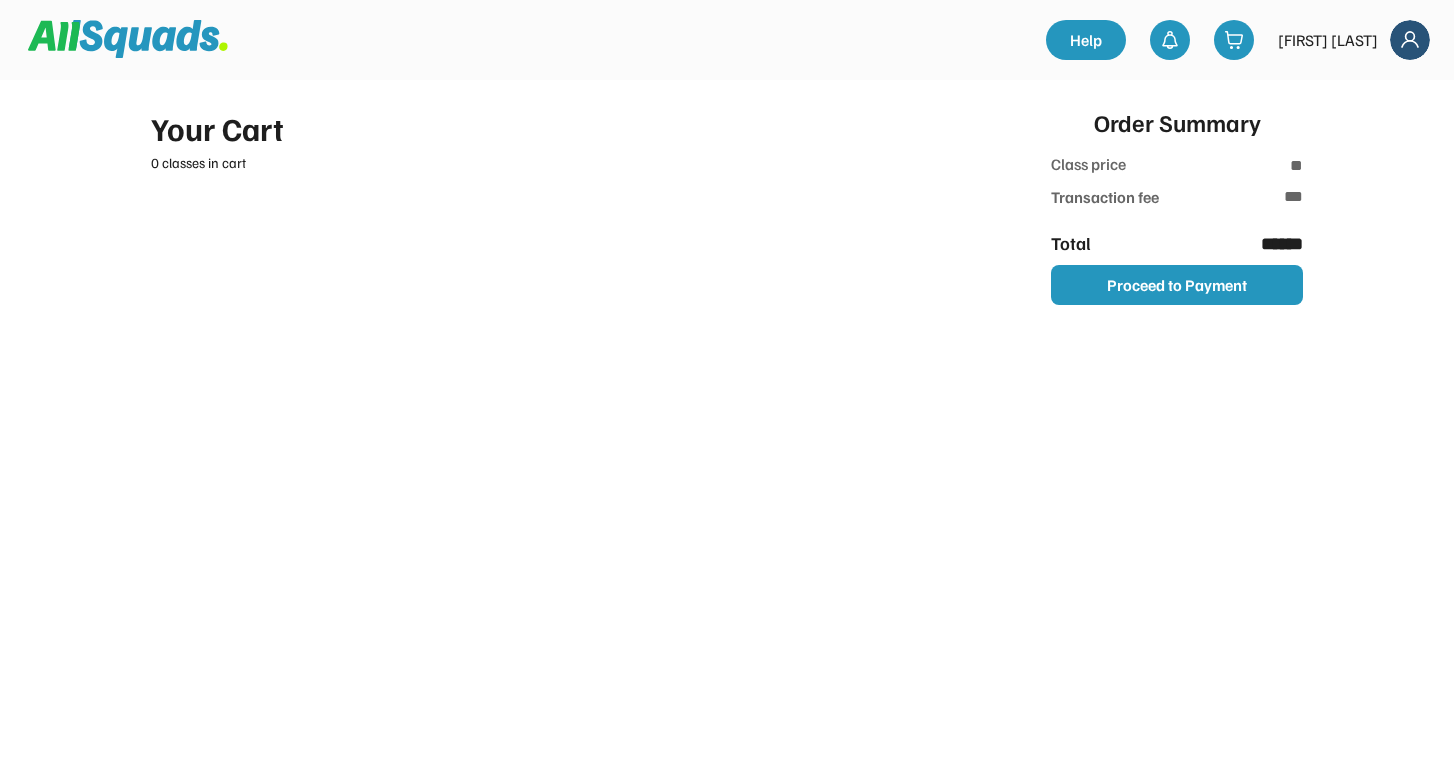 scroll, scrollTop: 0, scrollLeft: 0, axis: both 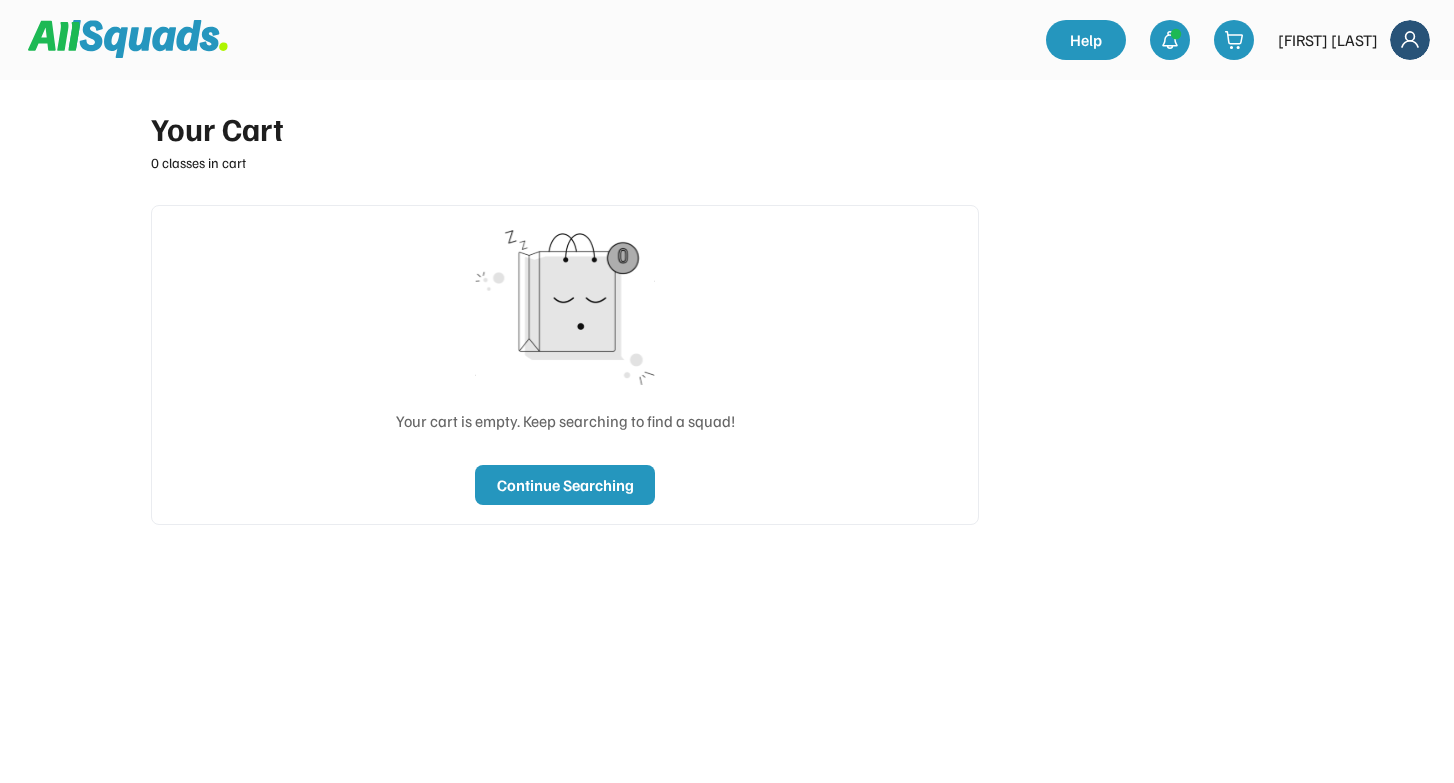 click at bounding box center [128, 39] 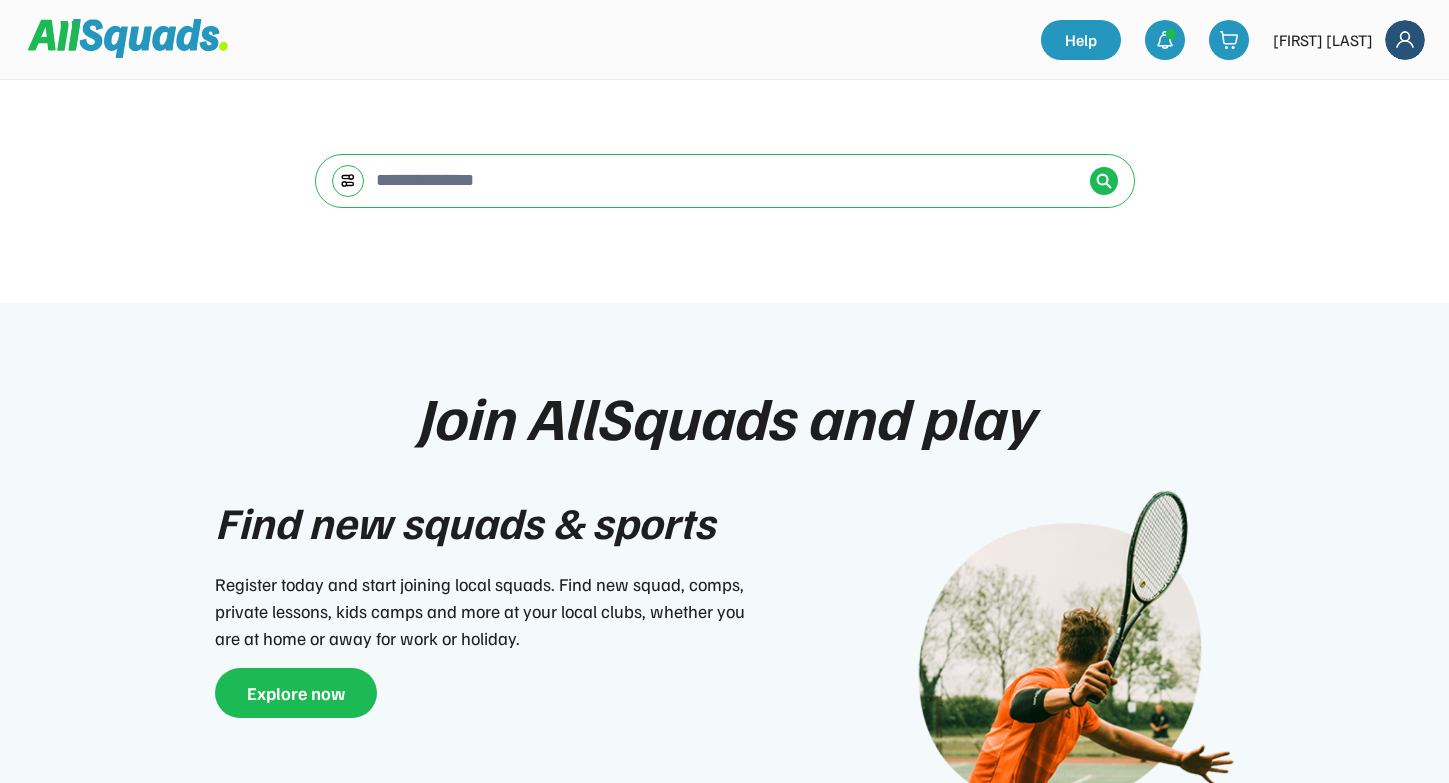 scroll, scrollTop: 233, scrollLeft: 0, axis: vertical 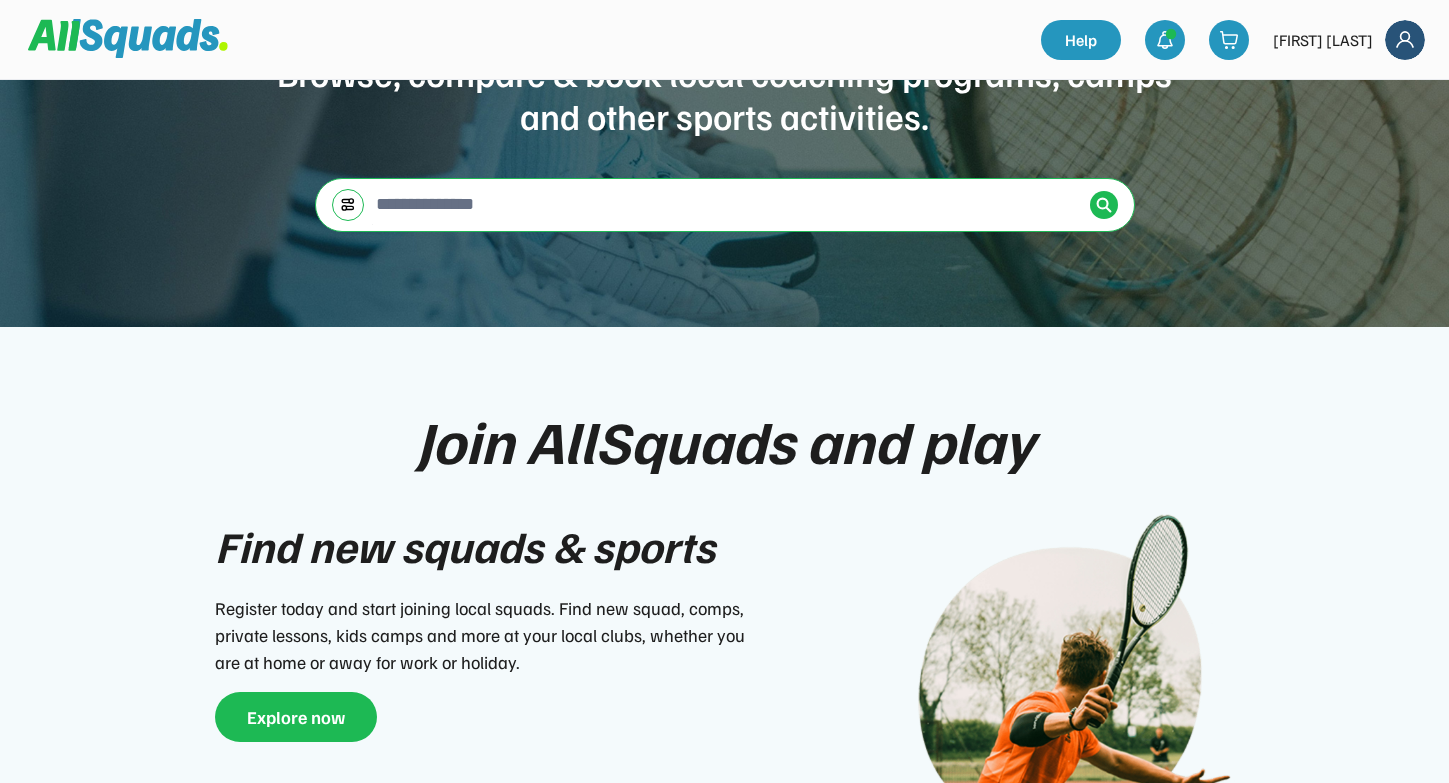 click at bounding box center [727, 204] 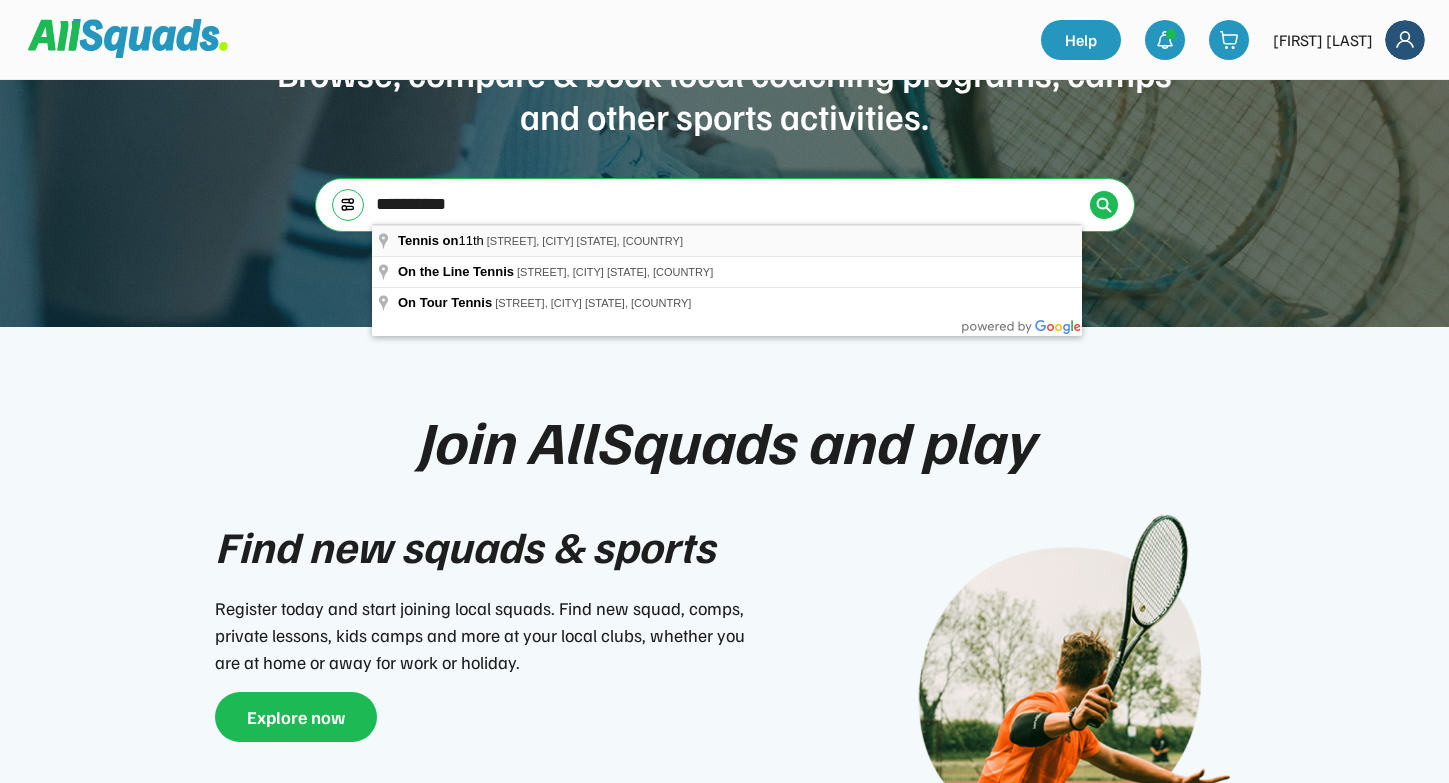 type on "*********" 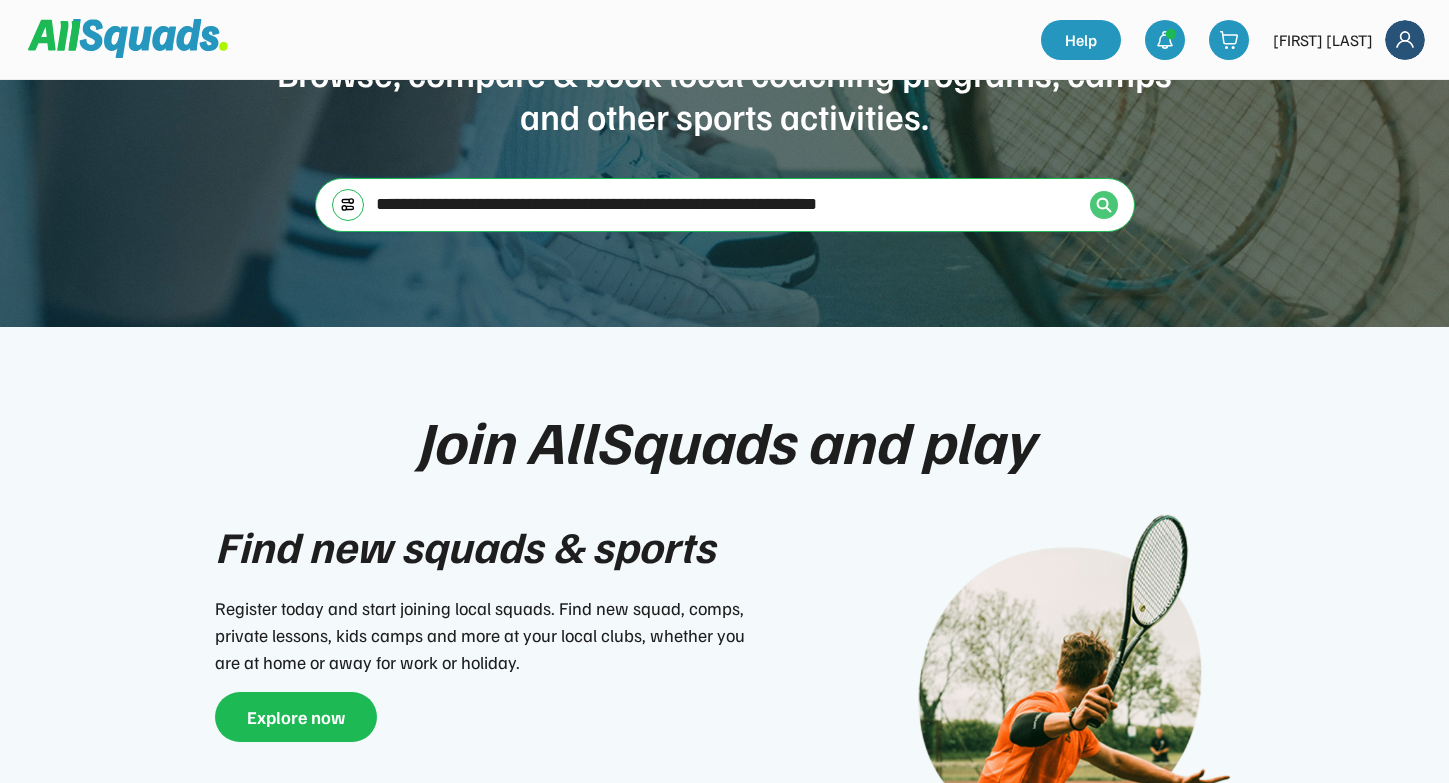 click at bounding box center (1104, 205) 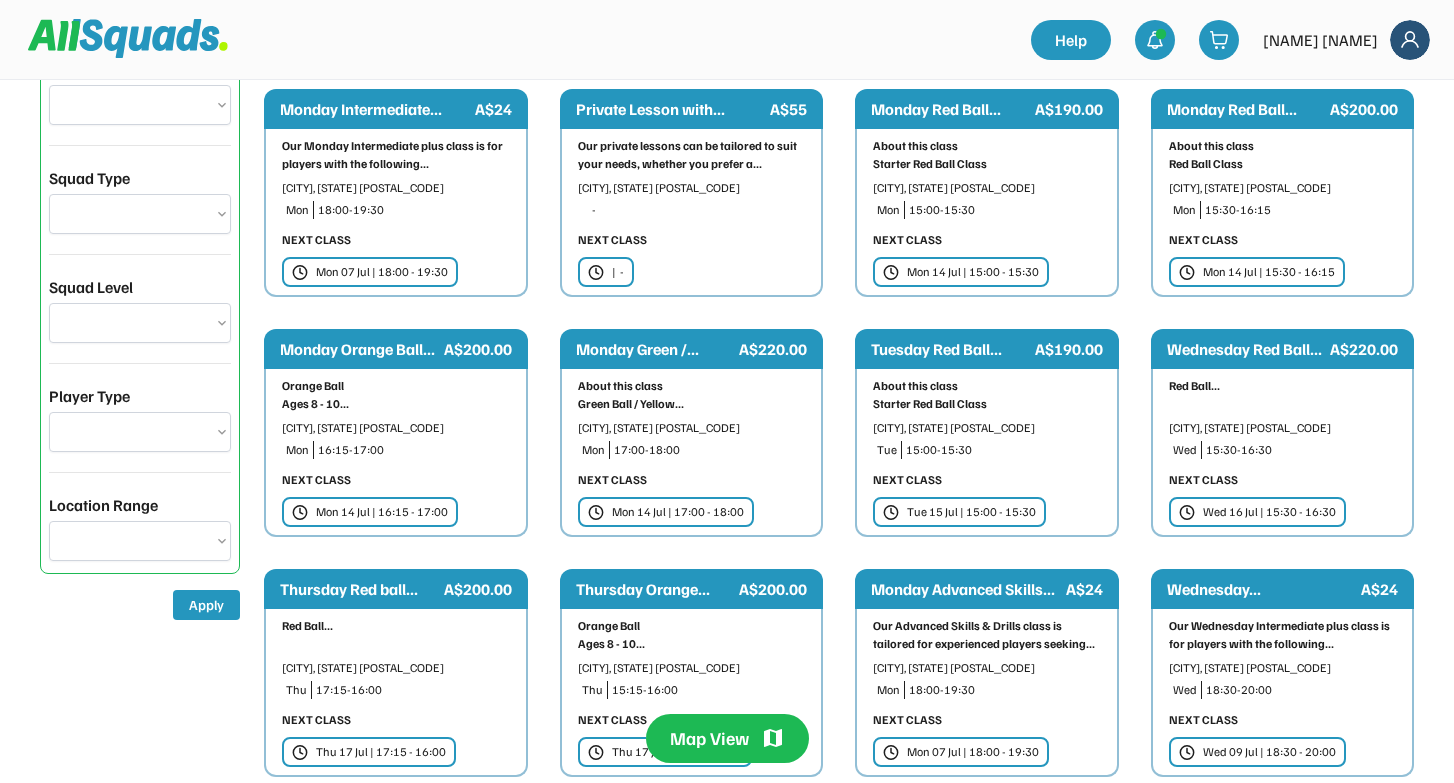 scroll, scrollTop: 104, scrollLeft: 0, axis: vertical 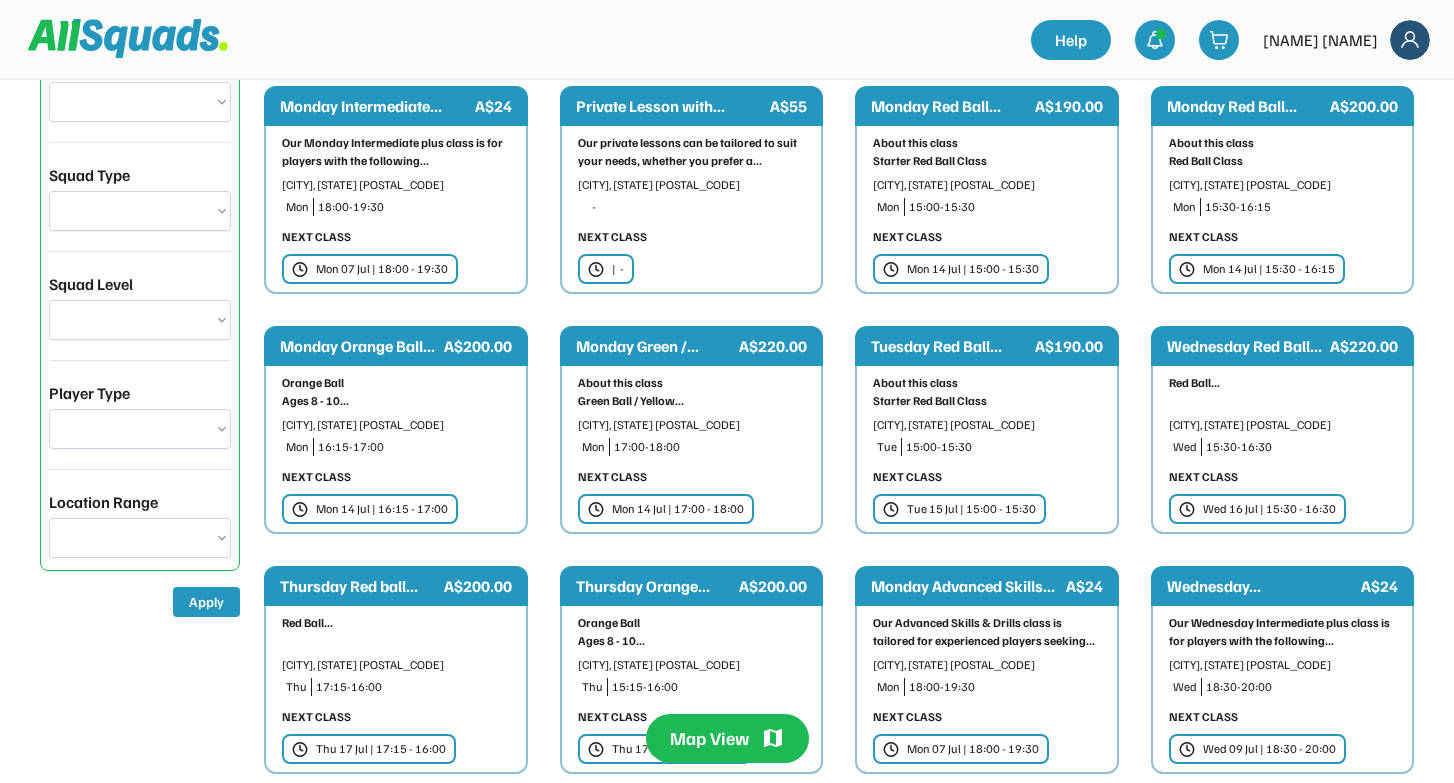 click on "Tuesday Red Ball..." at bounding box center [951, 346] 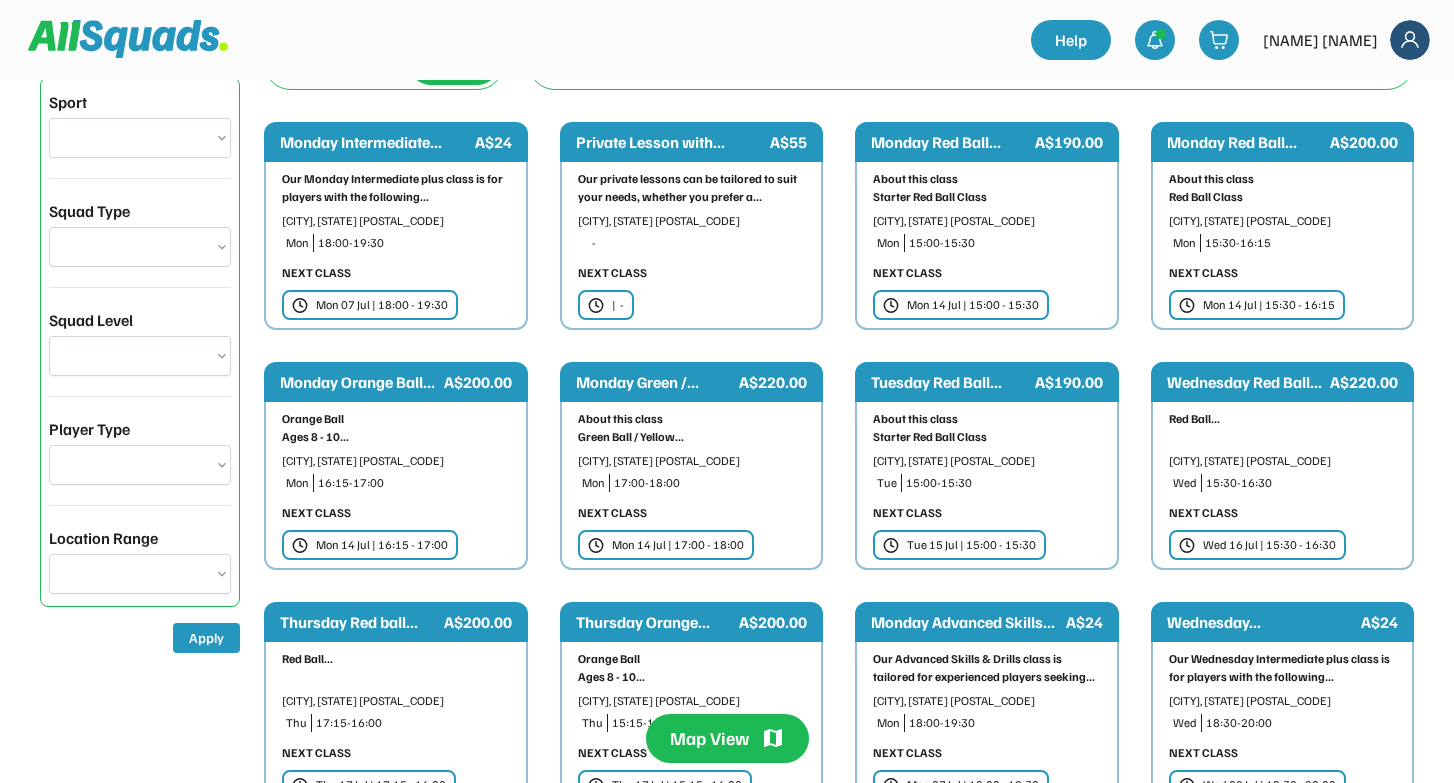 scroll, scrollTop: 66, scrollLeft: 0, axis: vertical 